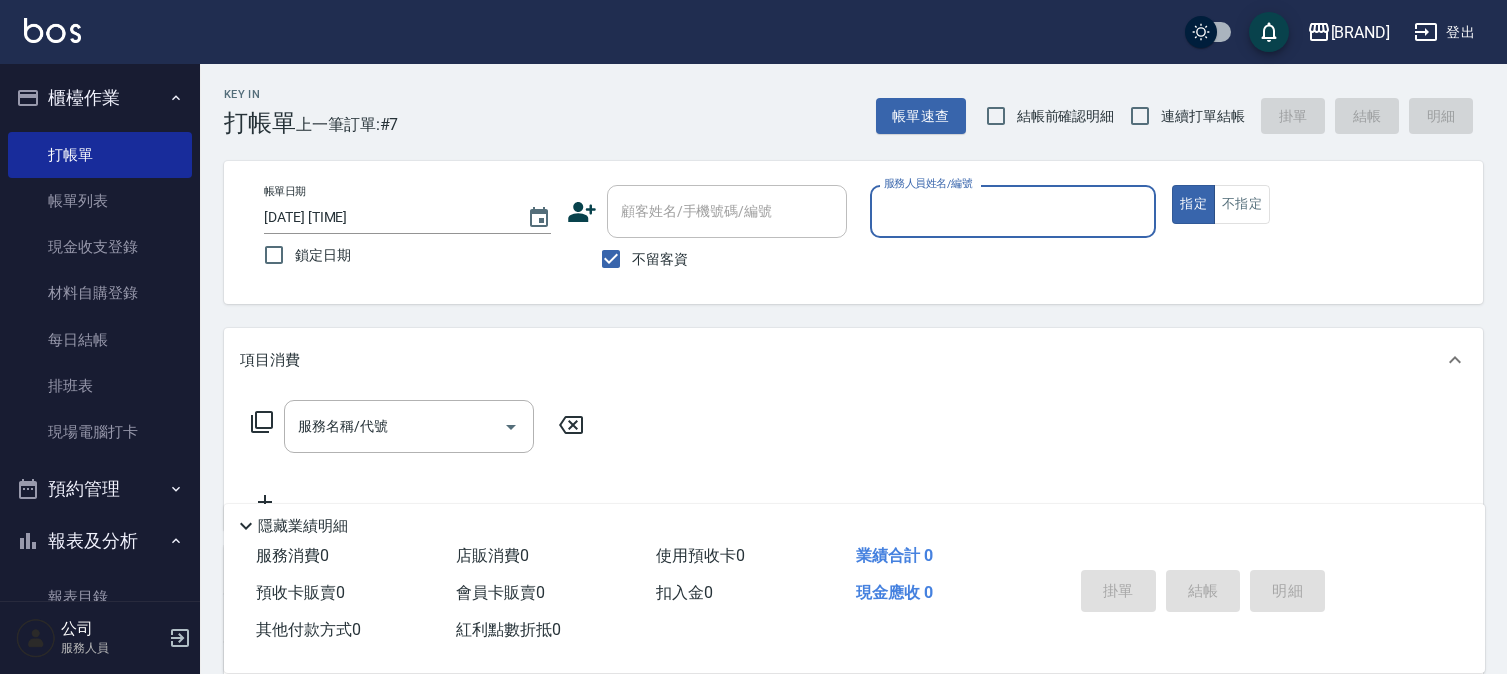 scroll, scrollTop: 0, scrollLeft: 0, axis: both 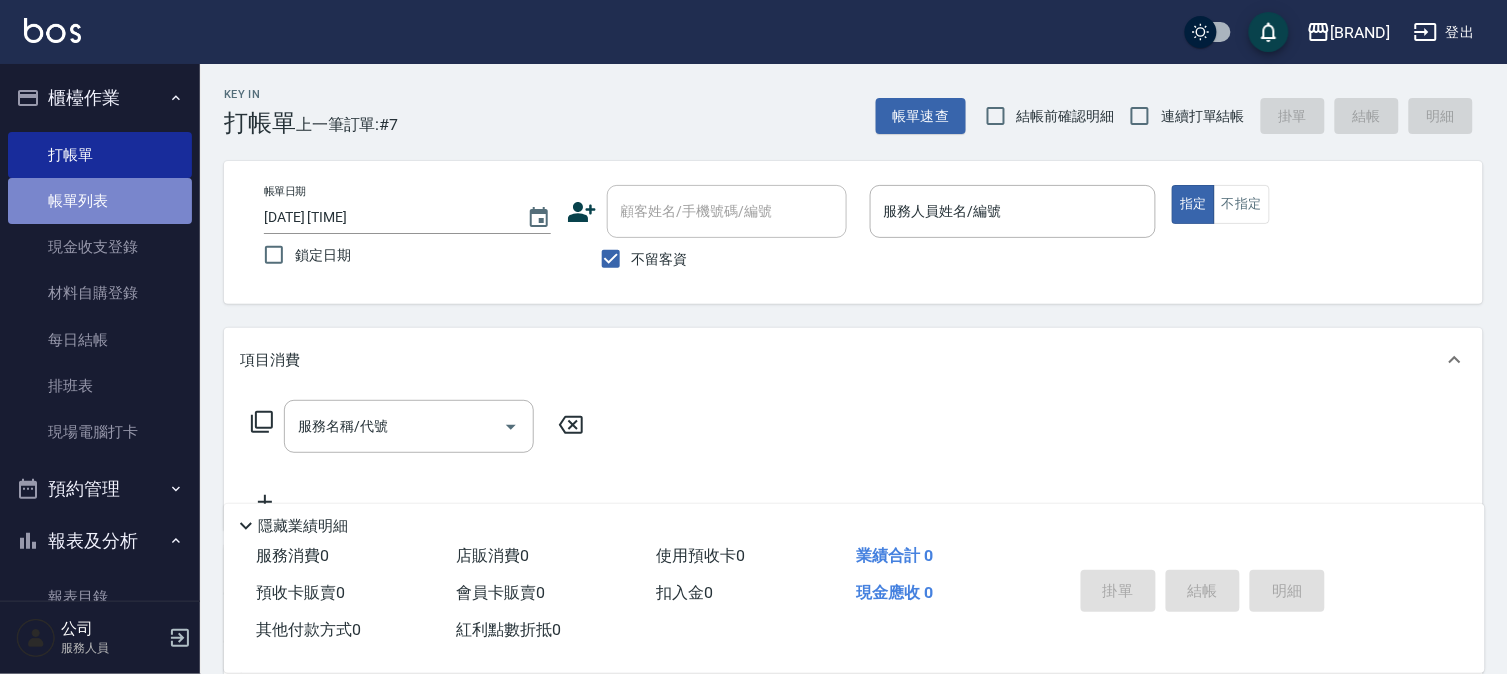 click on "帳單列表" at bounding box center [100, 201] 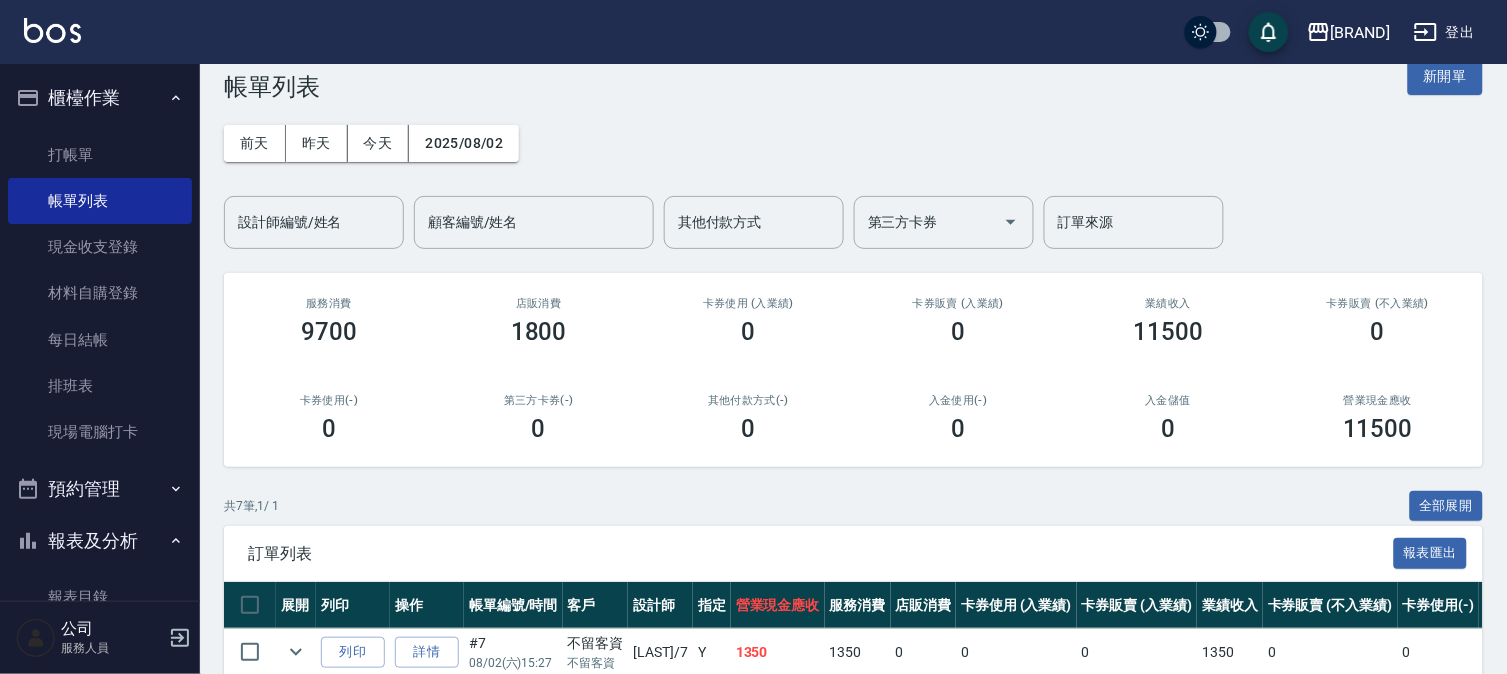 scroll, scrollTop: 0, scrollLeft: 0, axis: both 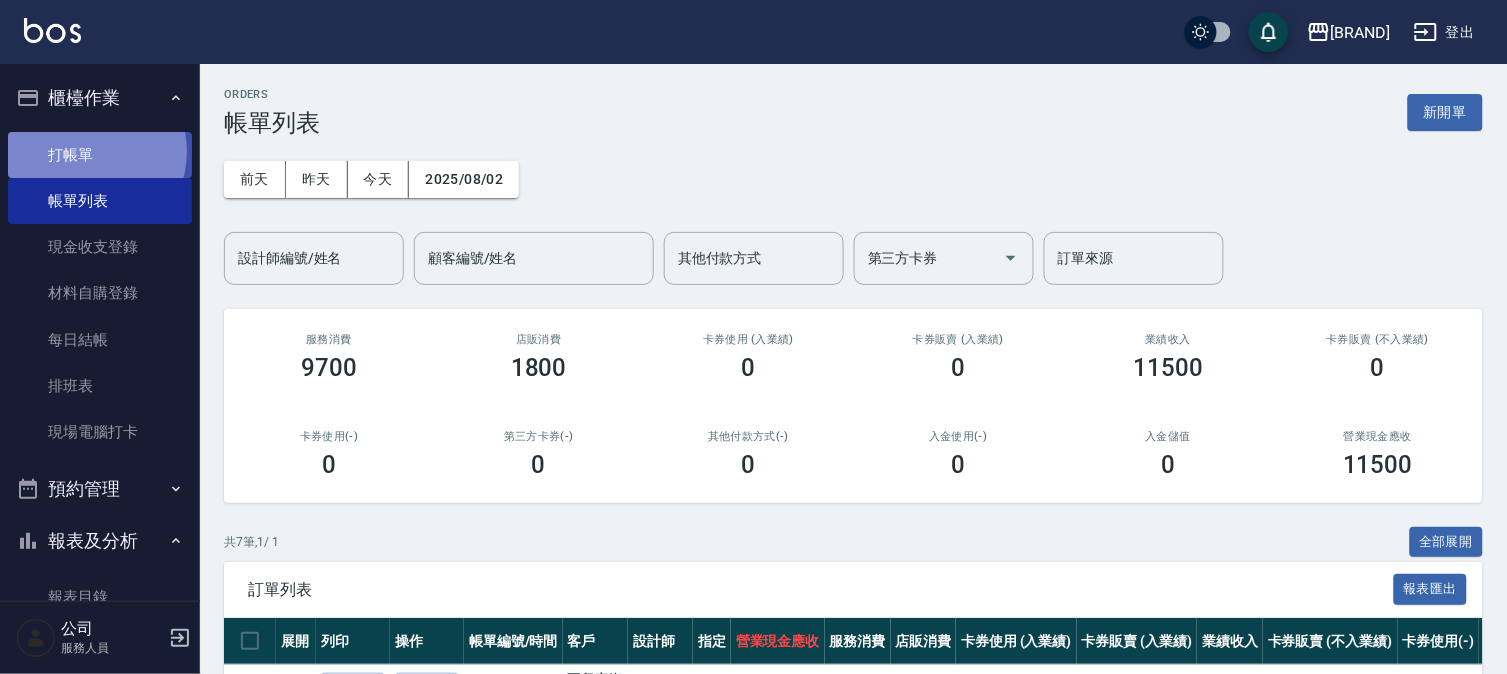 click on "打帳單" at bounding box center (100, 155) 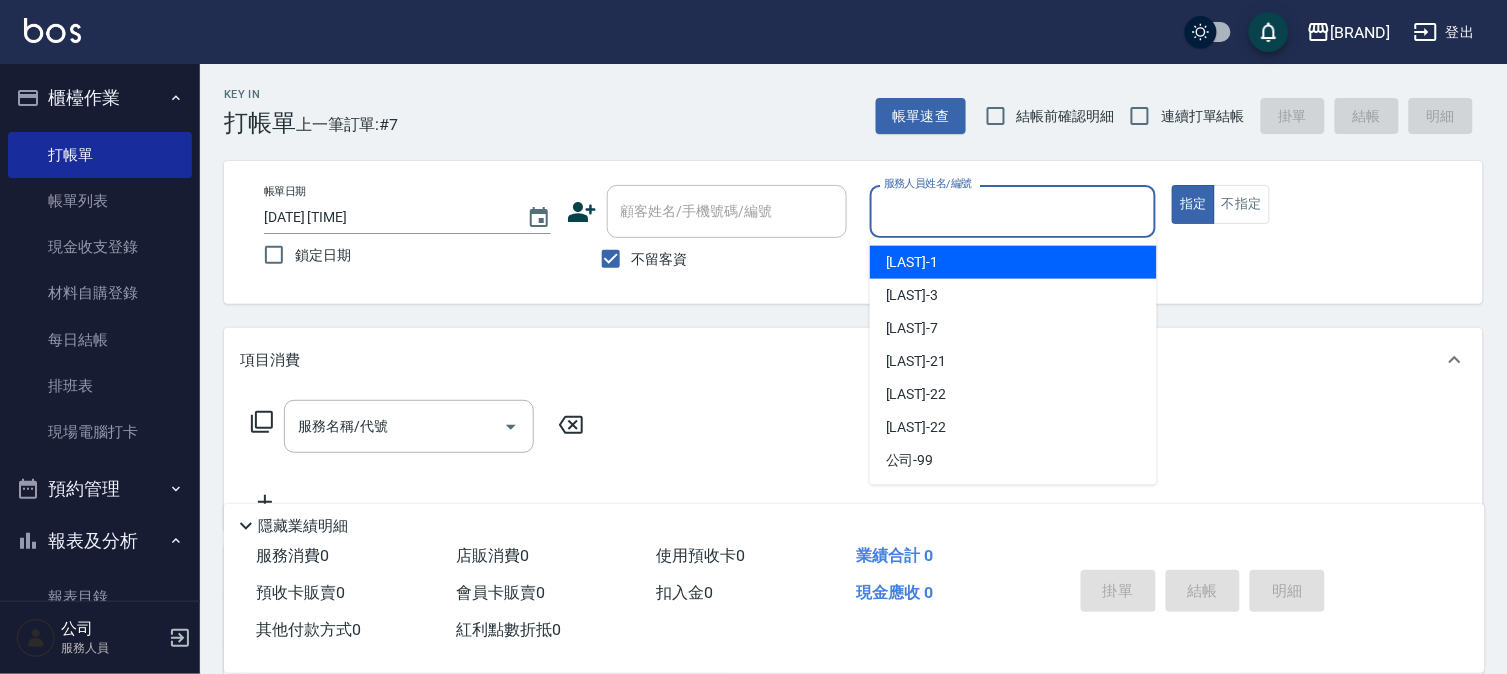 click on "服務人員姓名/編號" at bounding box center (1013, 211) 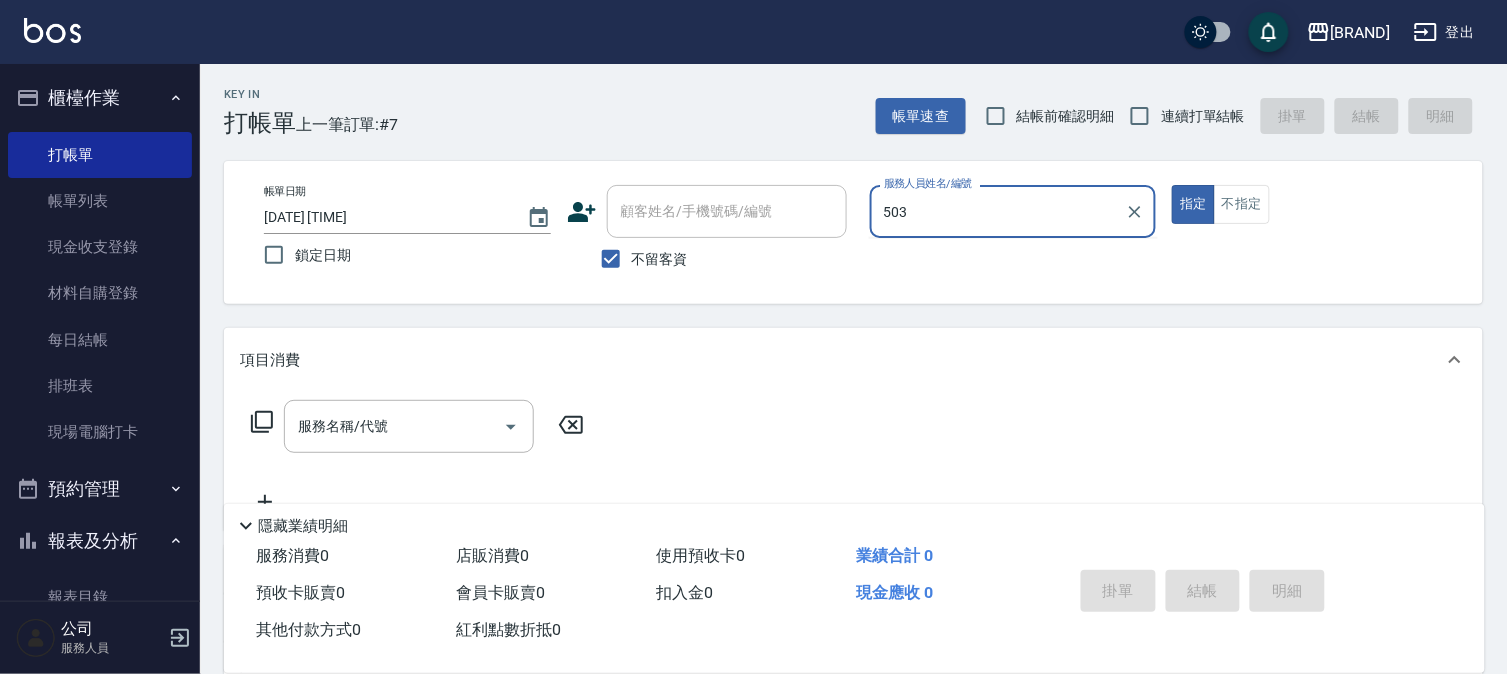 type on "503" 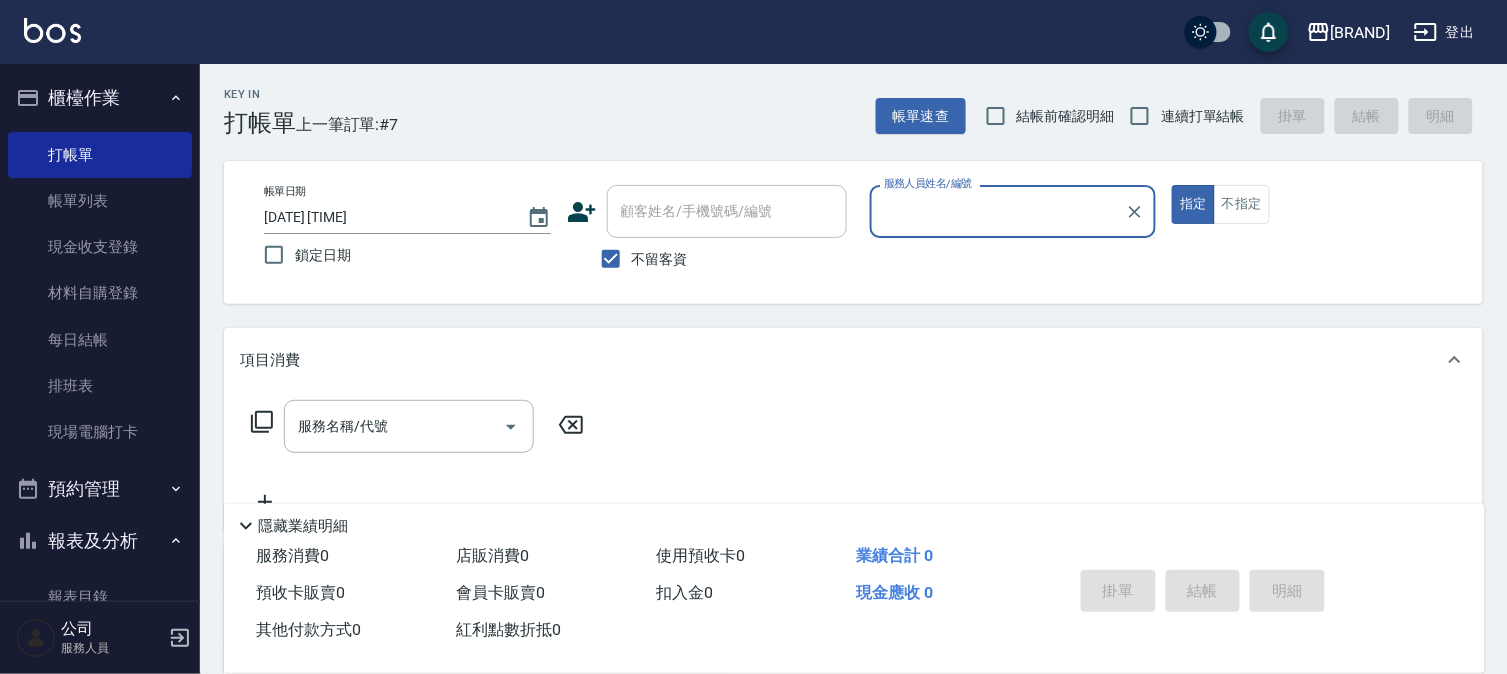 type on "true" 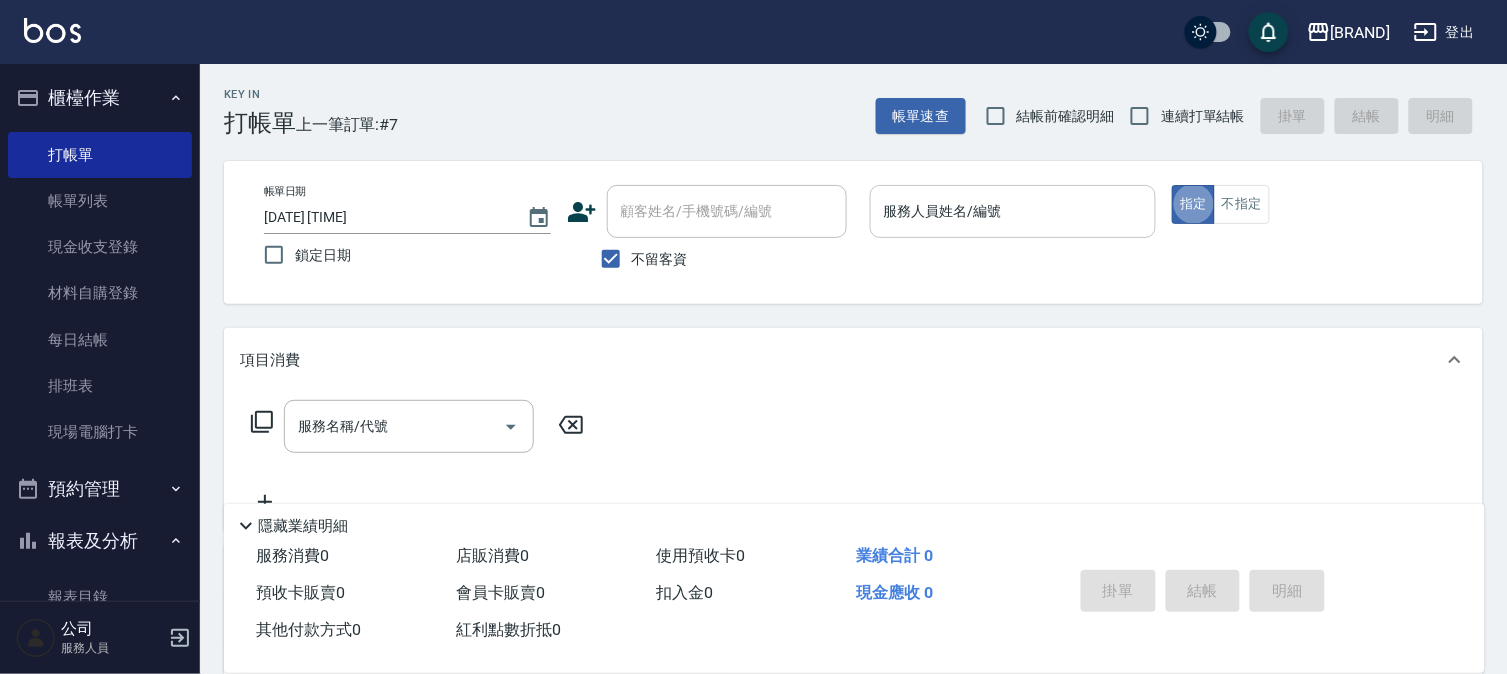 click on "服務人員姓名/編號" at bounding box center (1013, 211) 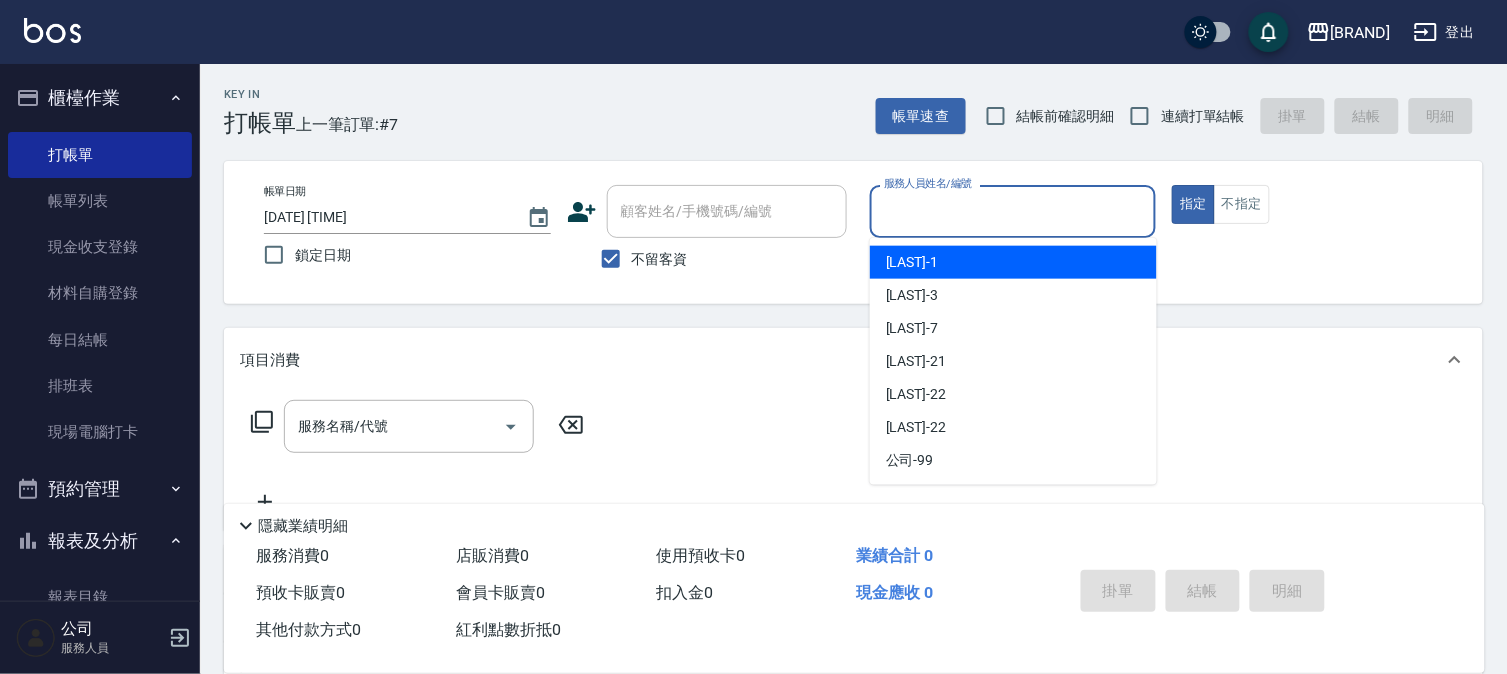click on "[LAST] -1" at bounding box center [912, 262] 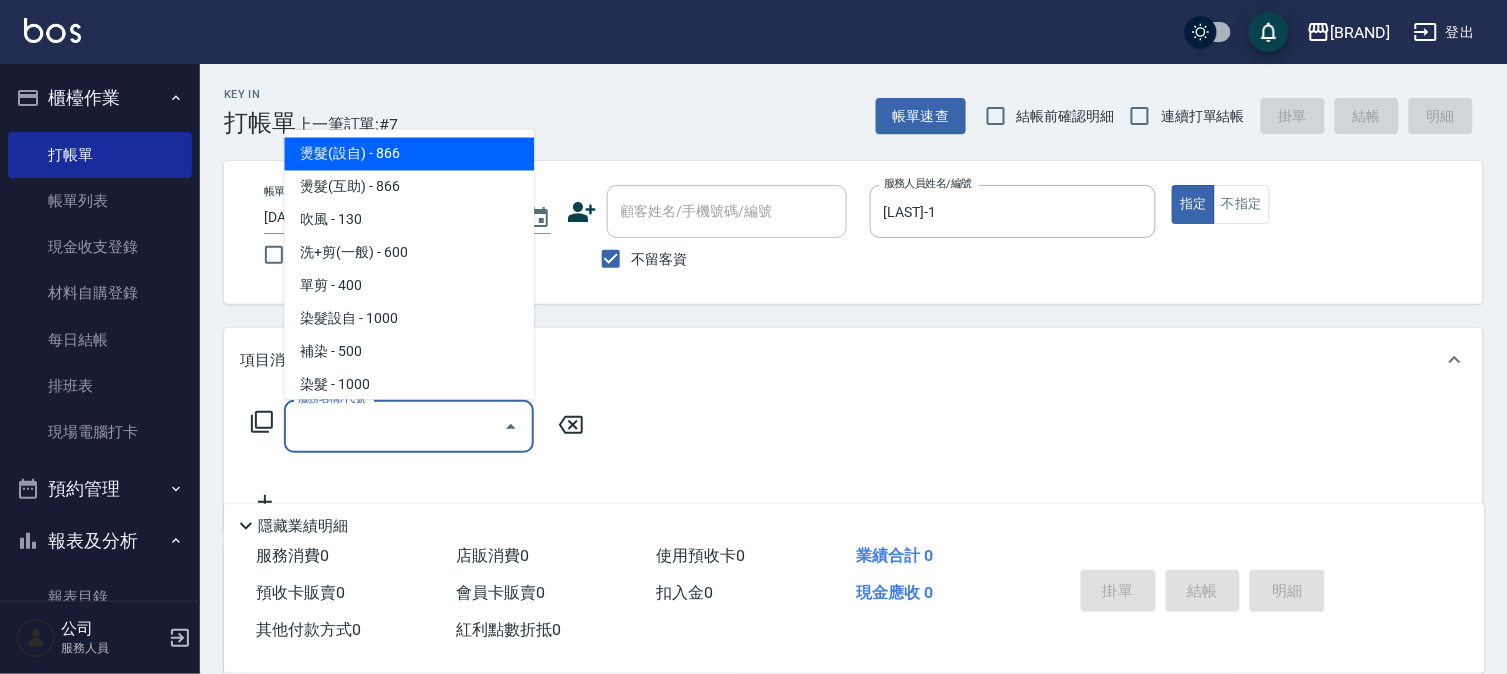click on "服務名稱/代號" at bounding box center [394, 426] 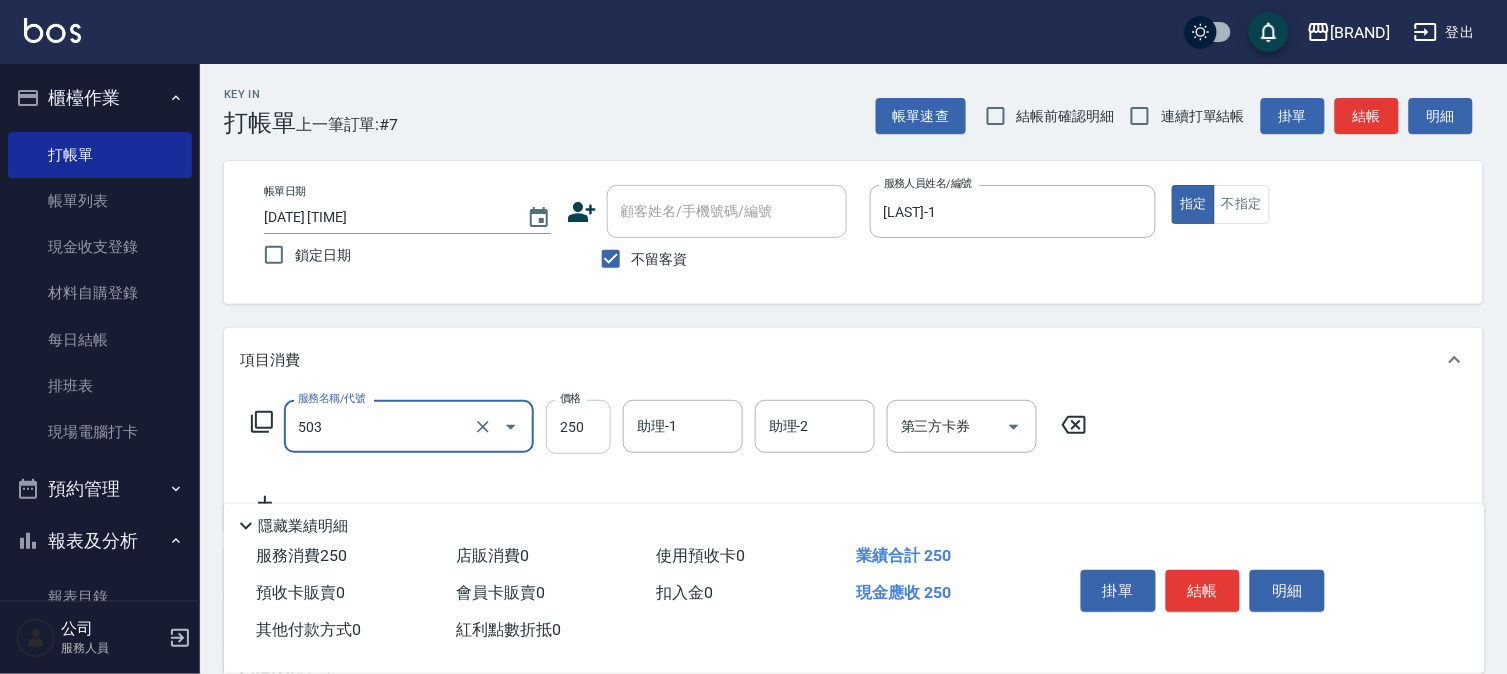type on "指定洗髮(503)" 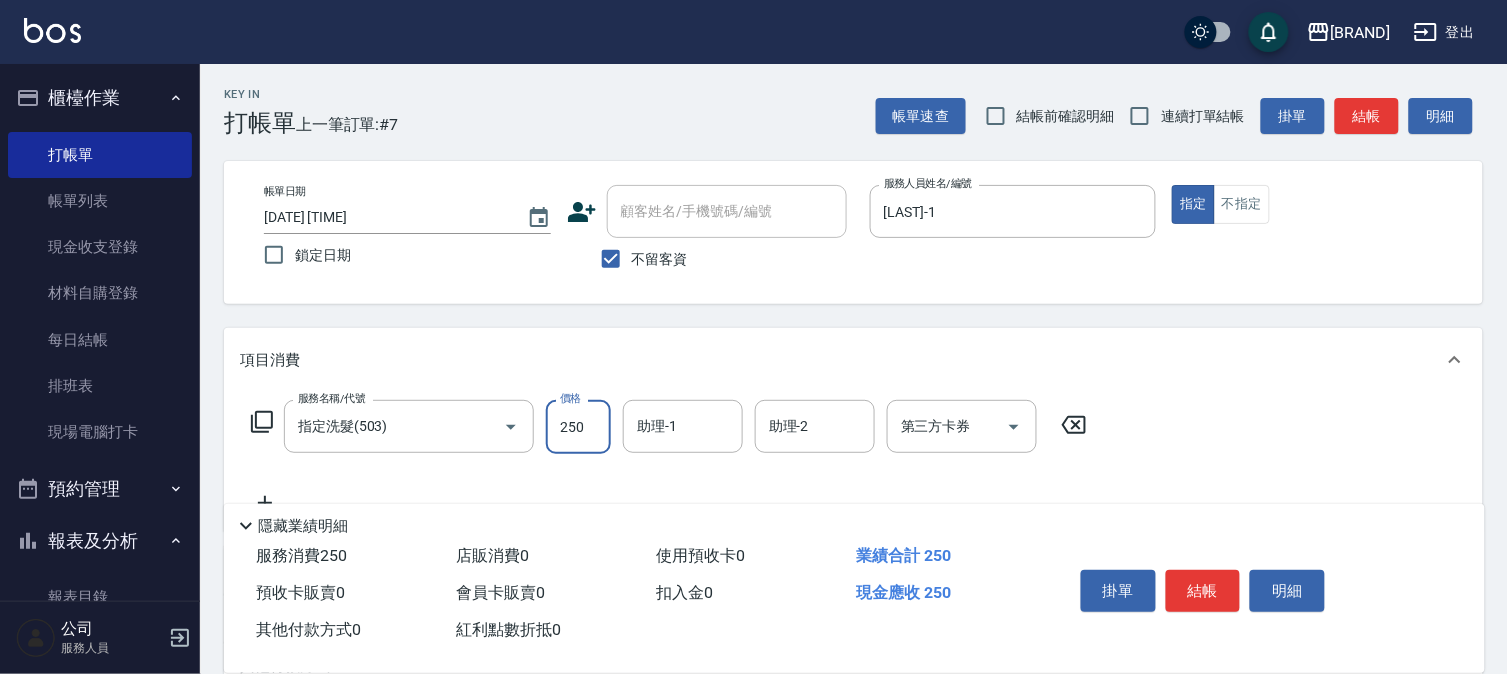 click on "250" at bounding box center [578, 427] 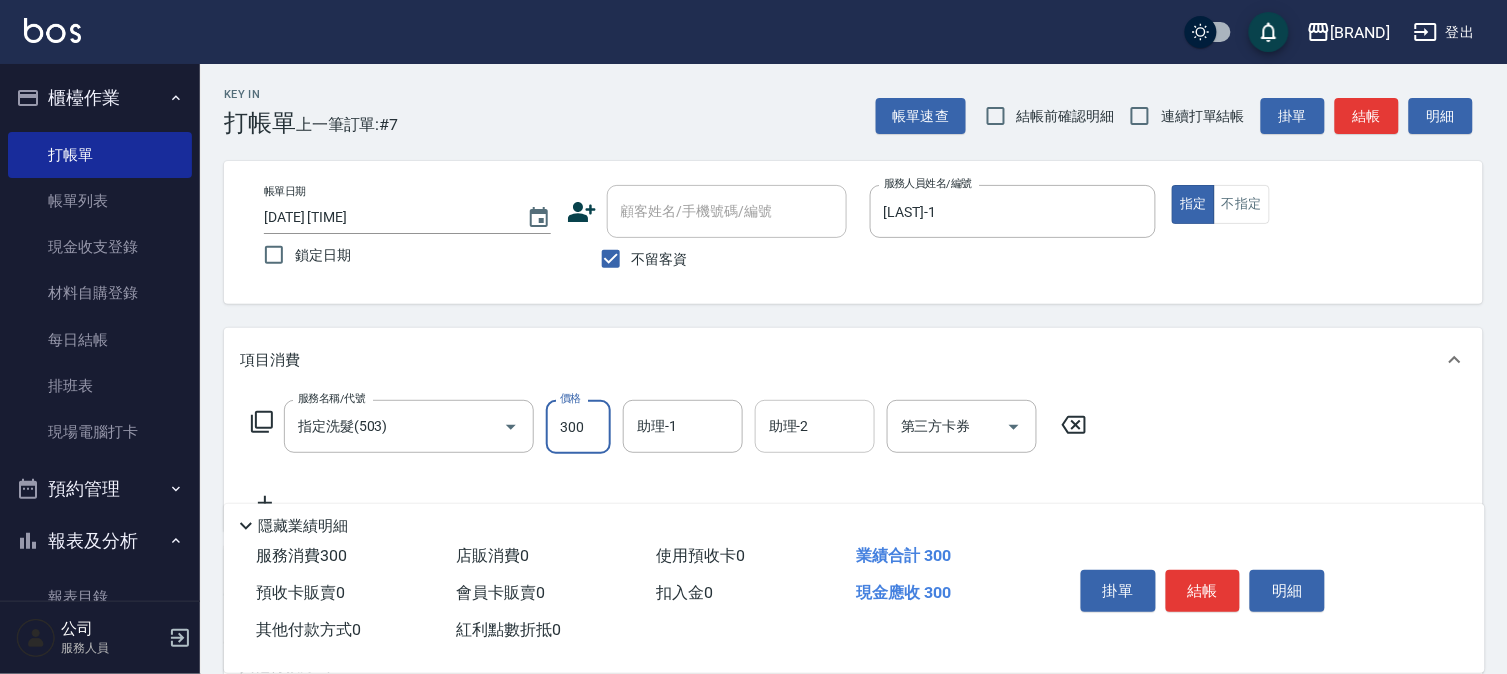type on "300" 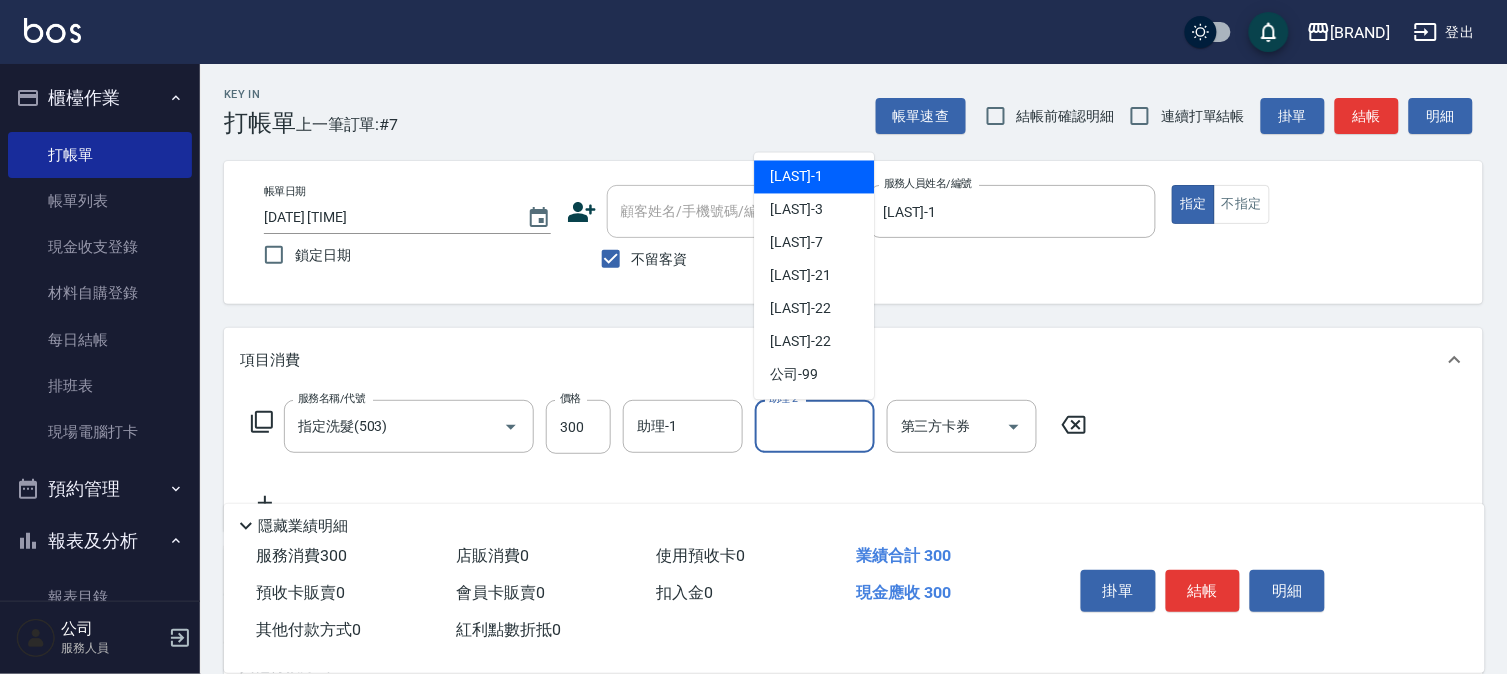 click on "[LAST] -1" at bounding box center [796, 177] 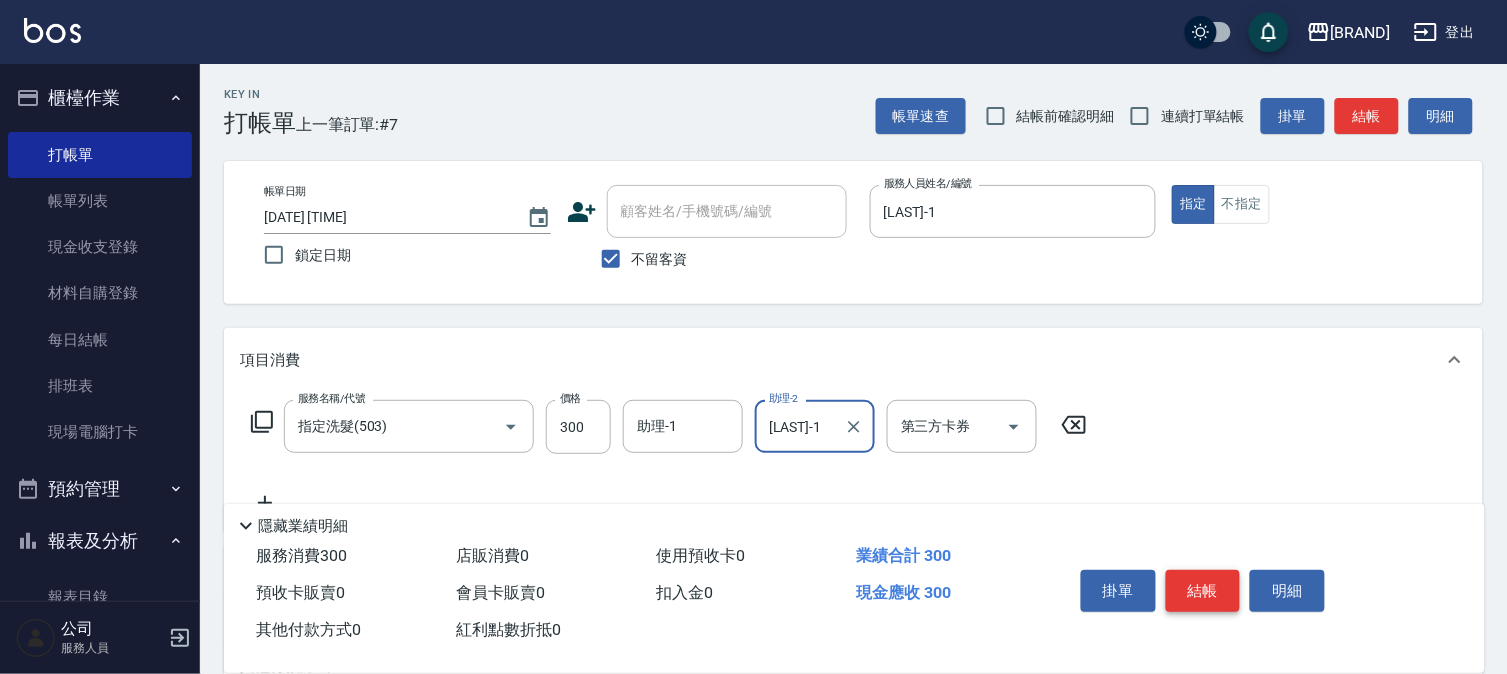 click on "結帳" at bounding box center [1203, 591] 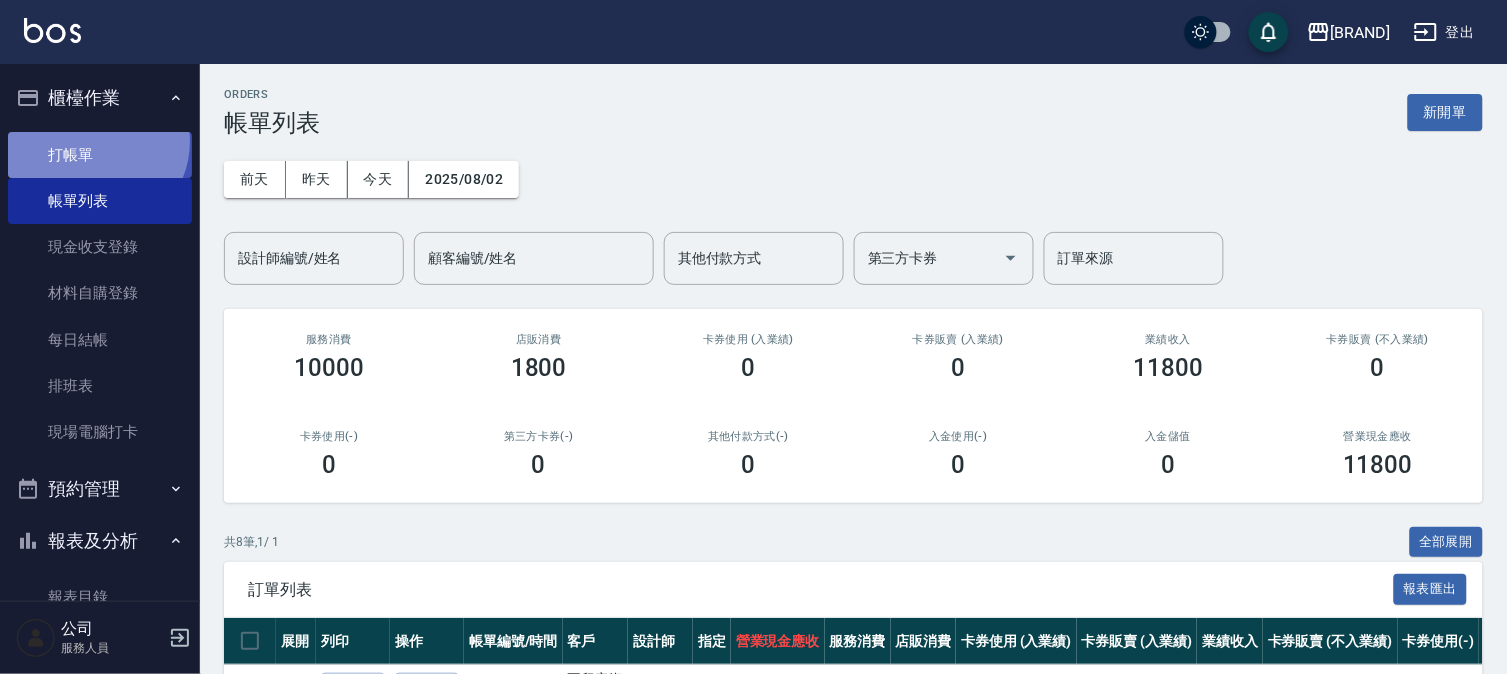 click on "打帳單" at bounding box center [100, 155] 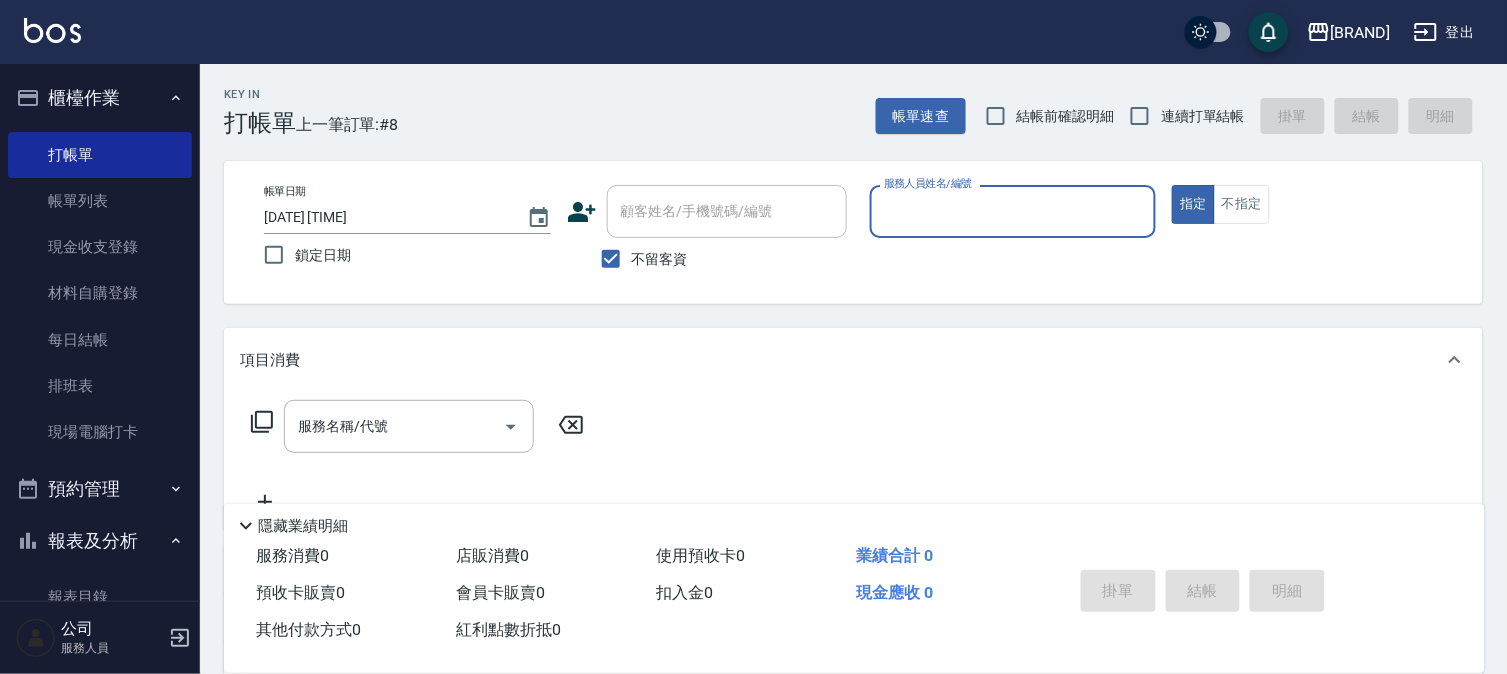 click on "服務人員姓名/編號" at bounding box center [1013, 211] 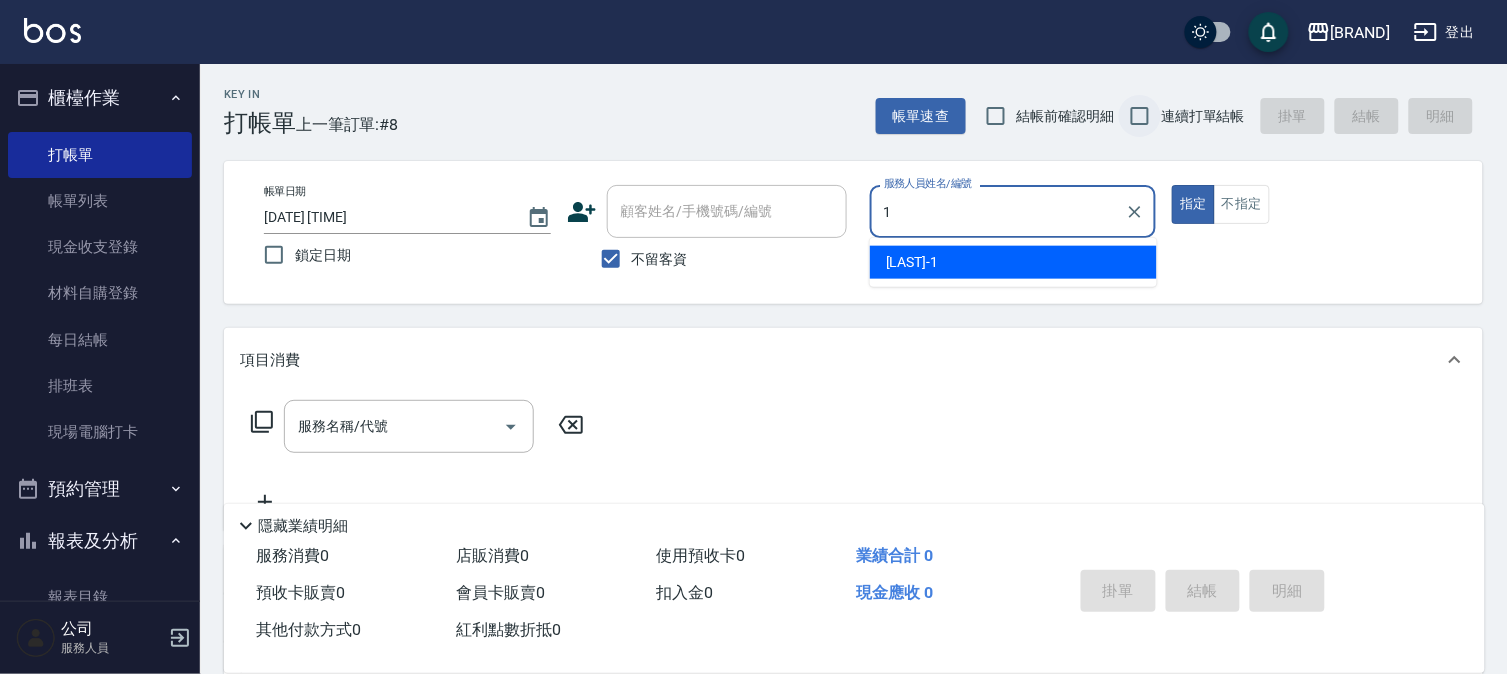 type on "[LAST]-1" 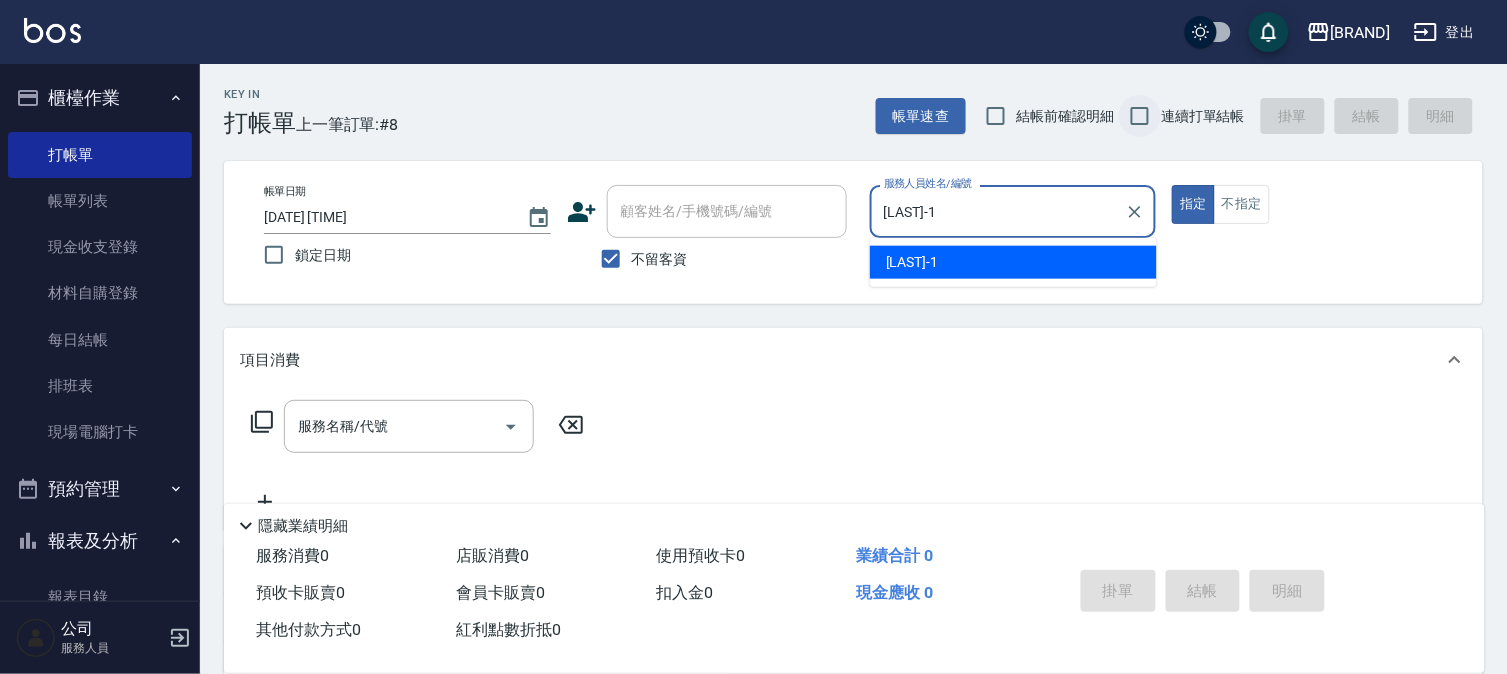 type on "true" 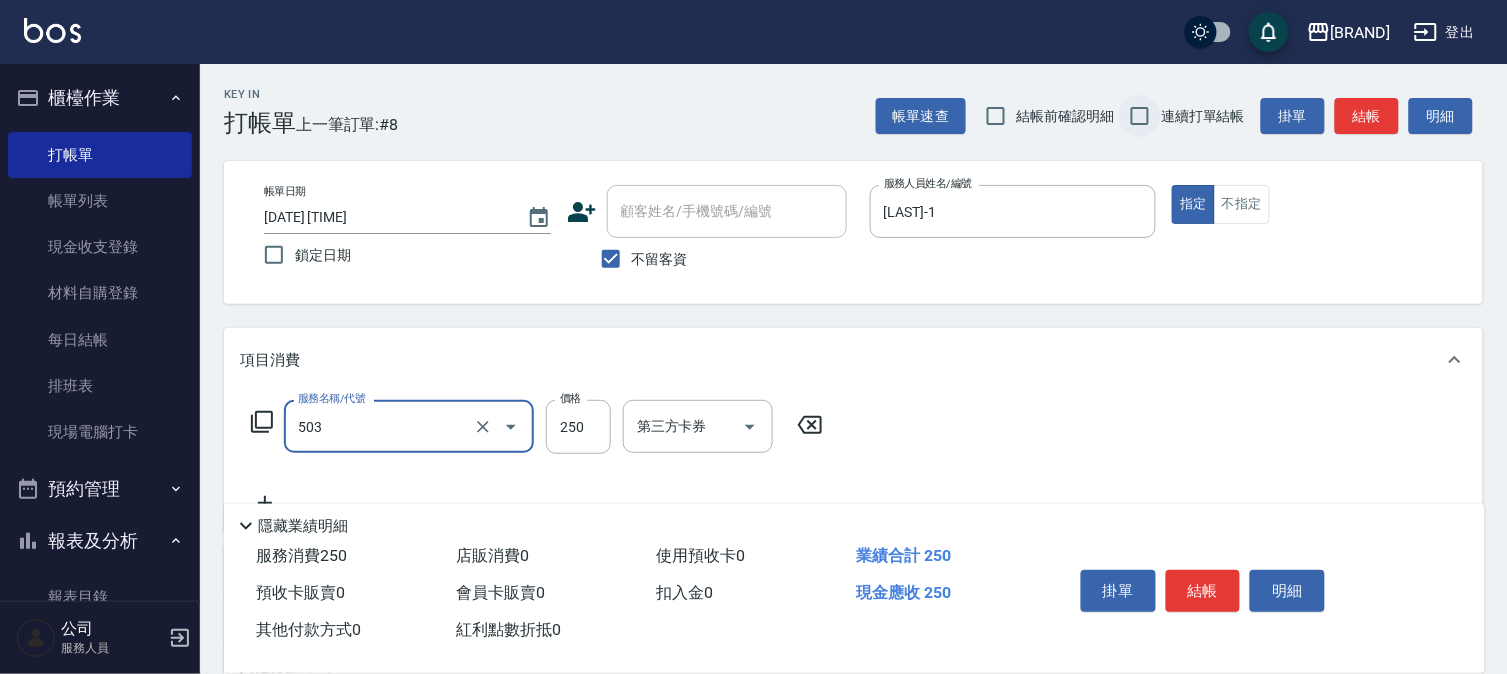 type on "指定洗髮(503)" 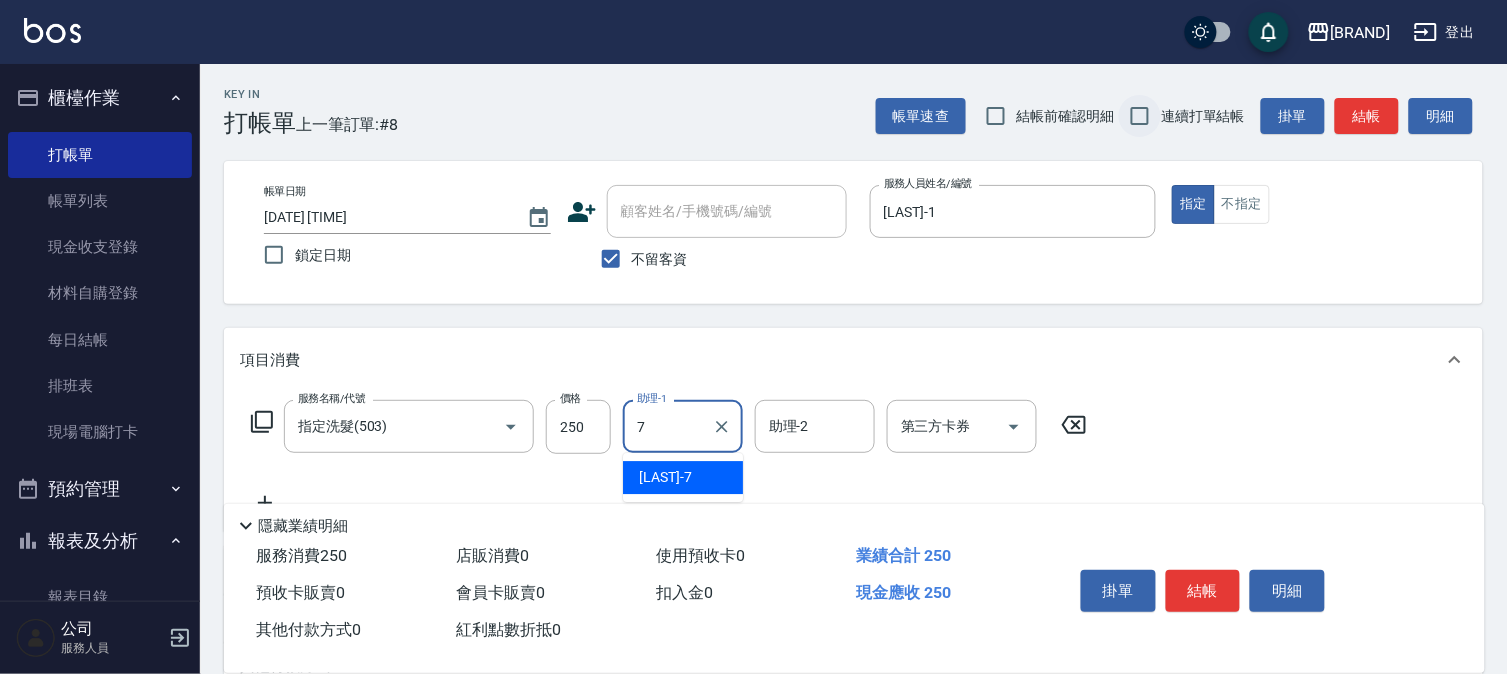 type on "[LAST]-7" 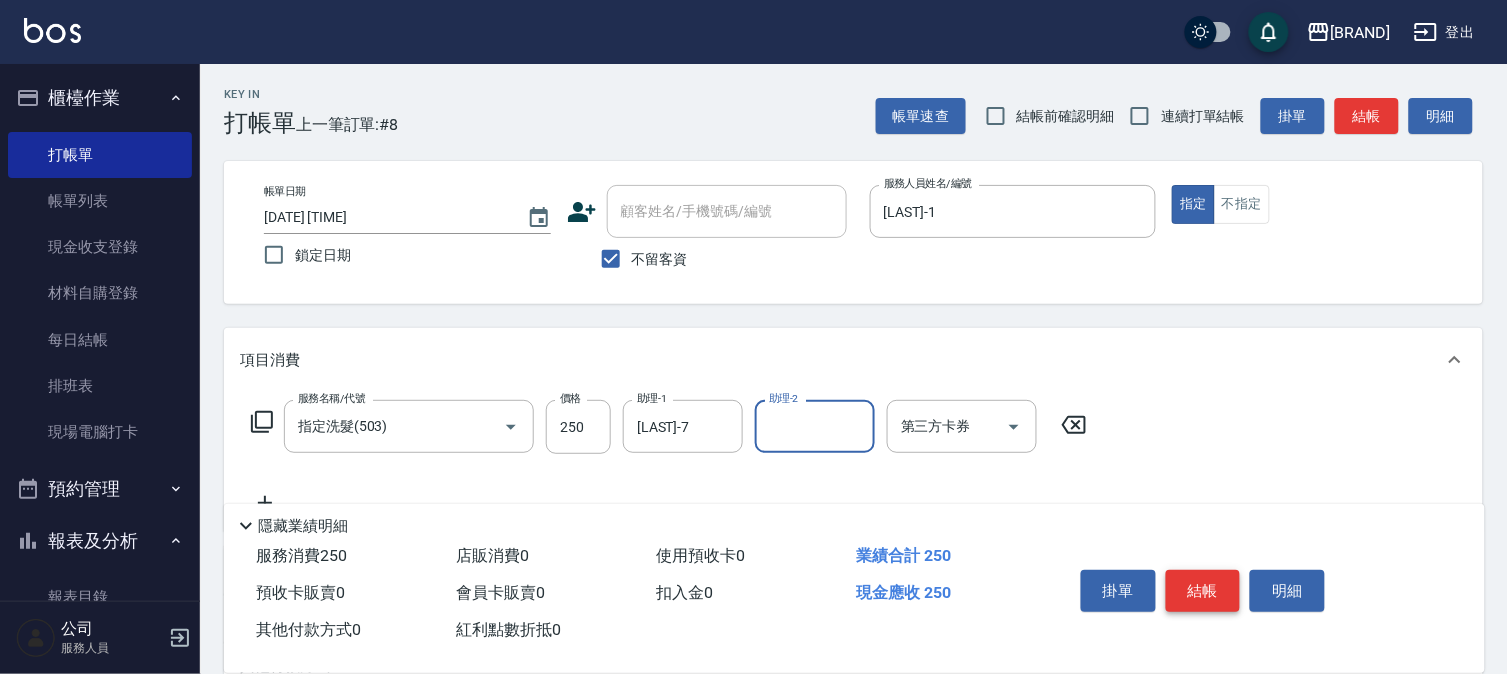 click on "結帳" at bounding box center (1203, 591) 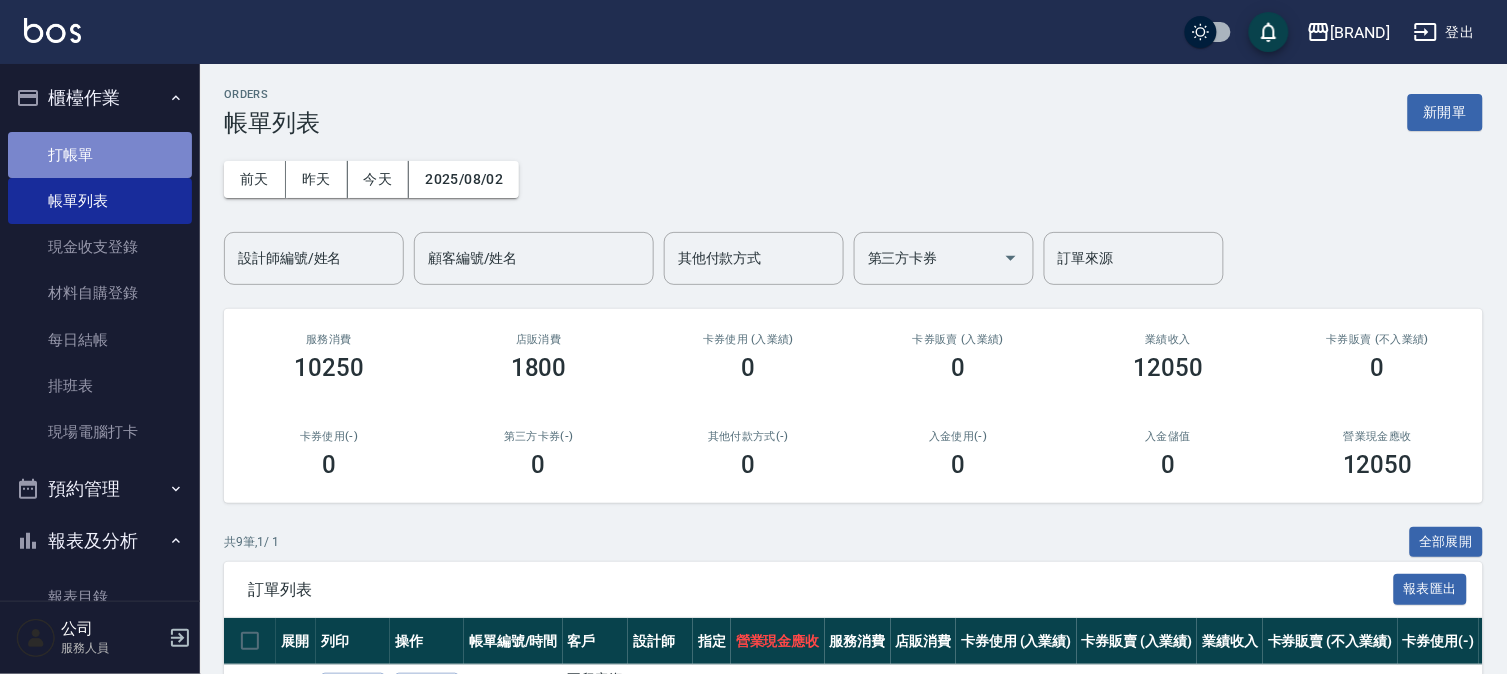 click on "打帳單" at bounding box center (100, 155) 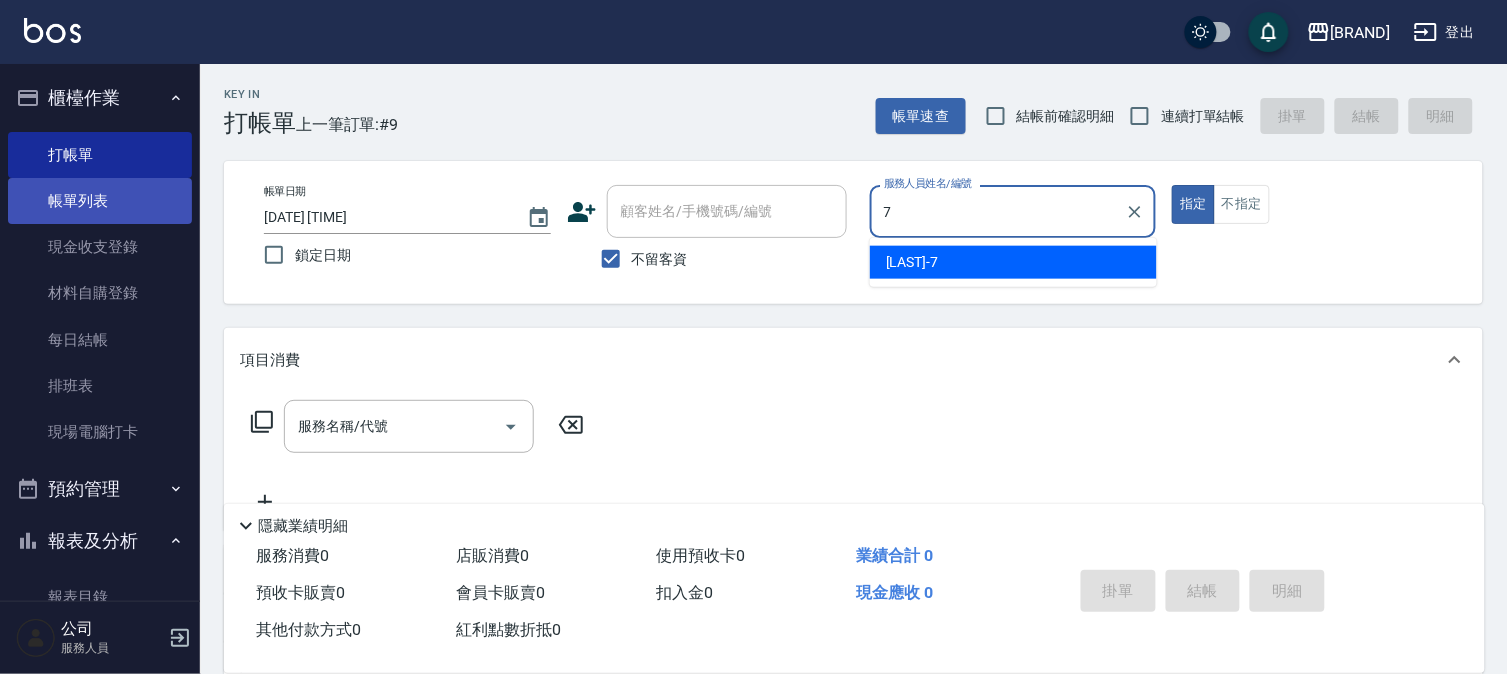 type on "7" 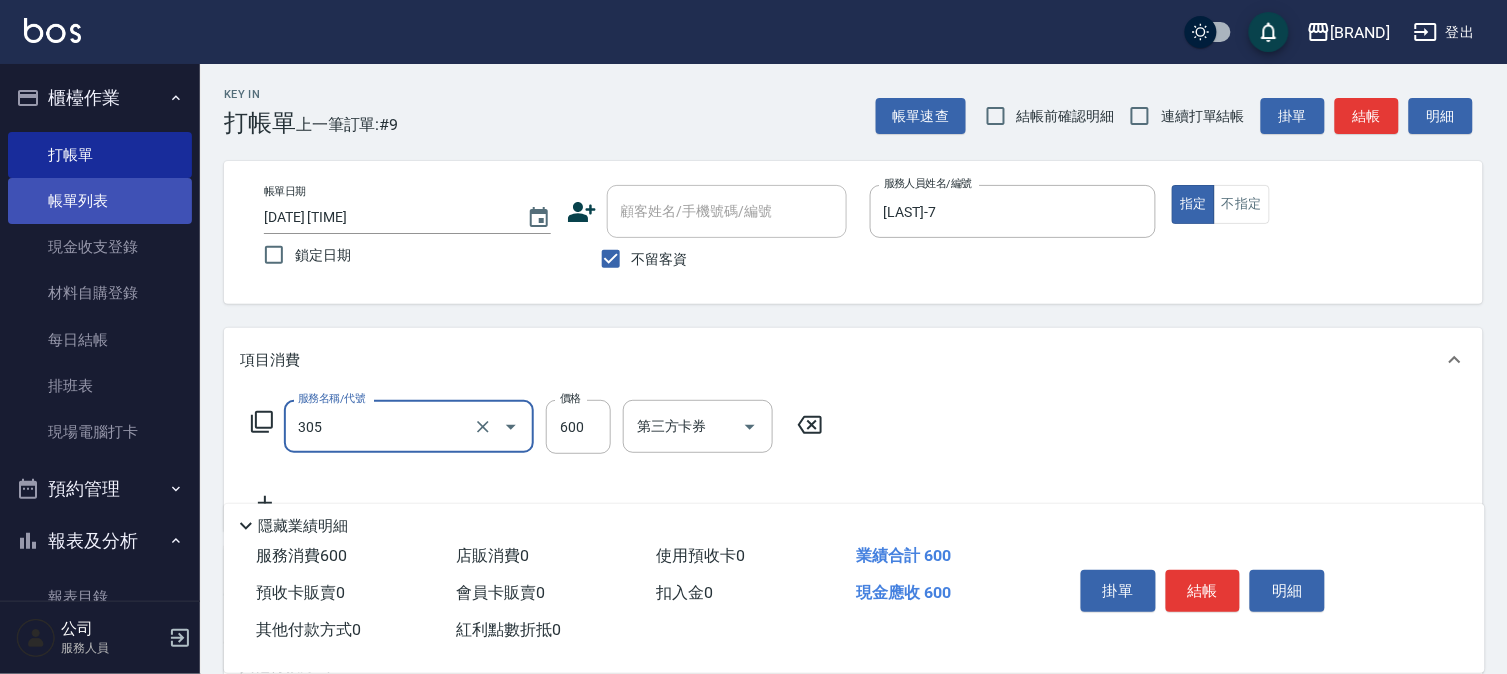type on "洗+剪(一般)(305)" 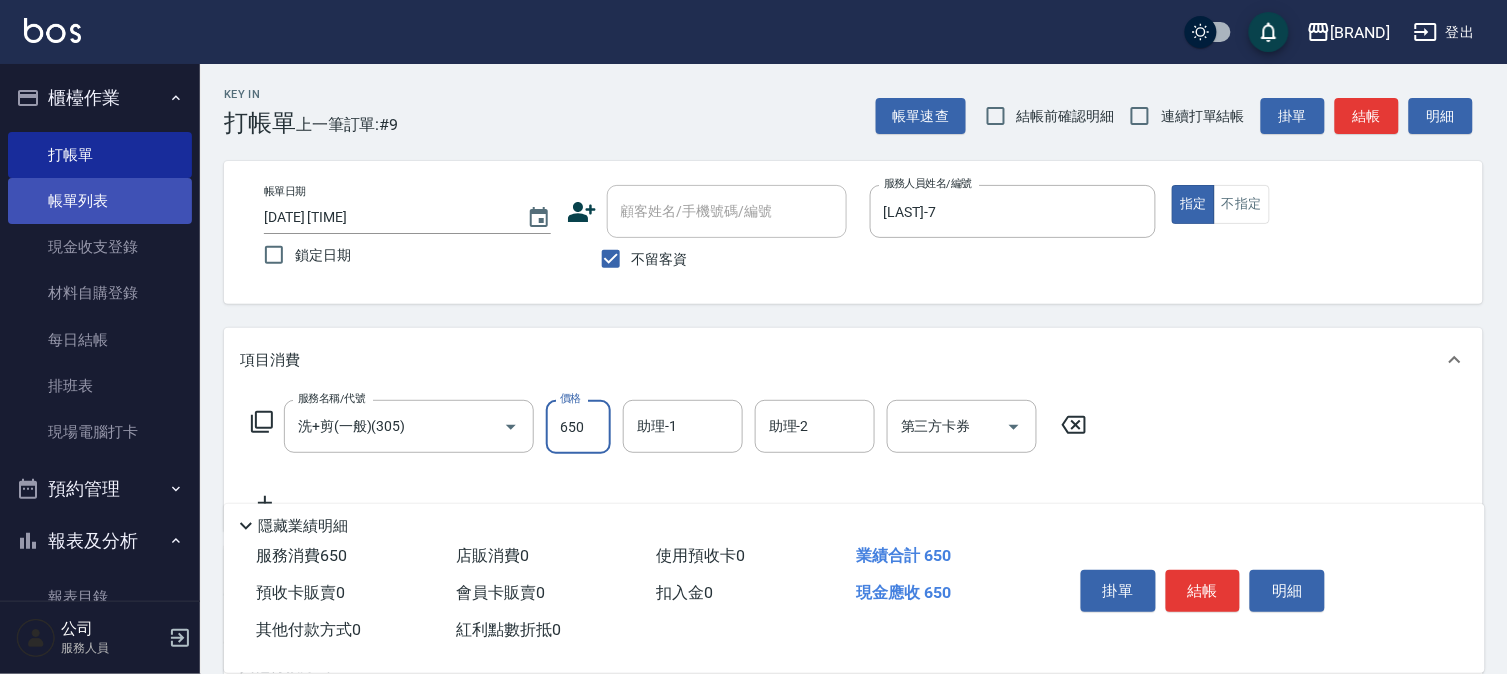 type on "650" 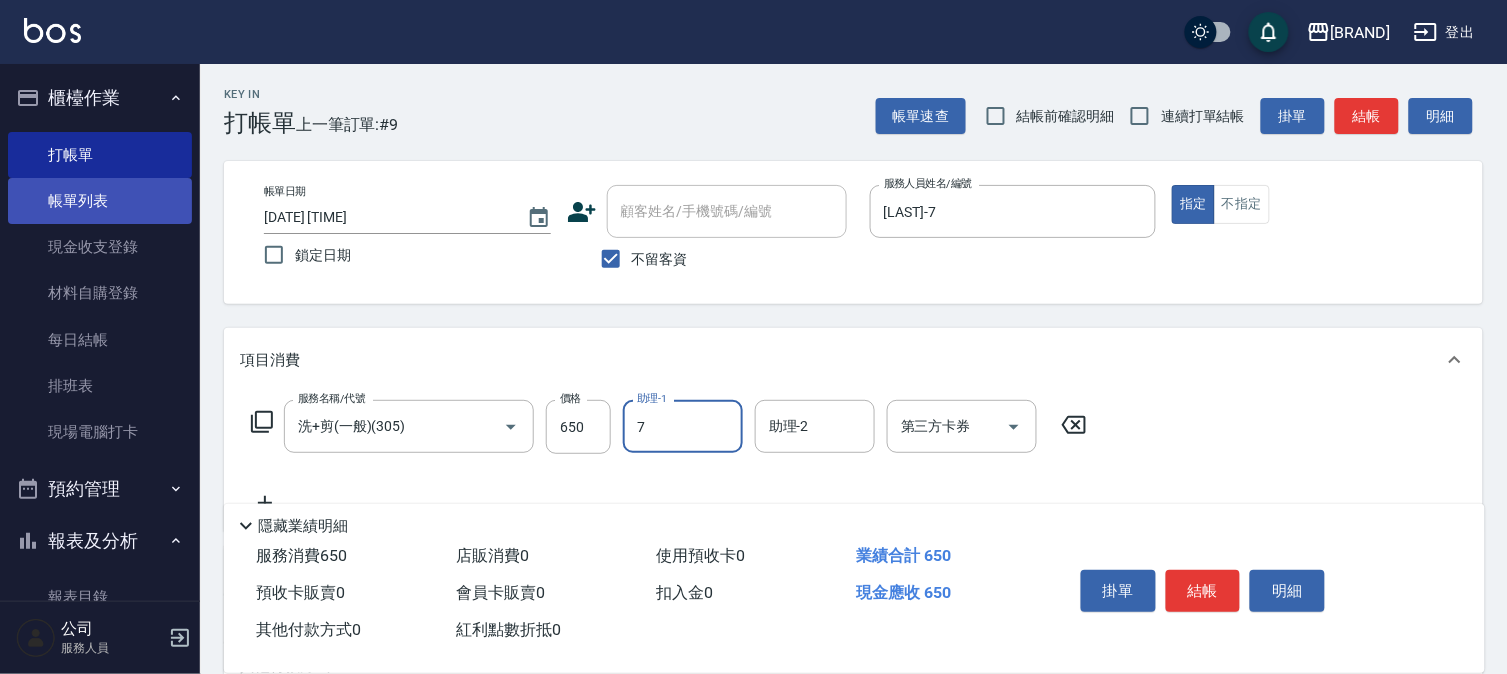 type on "[LAST]-7" 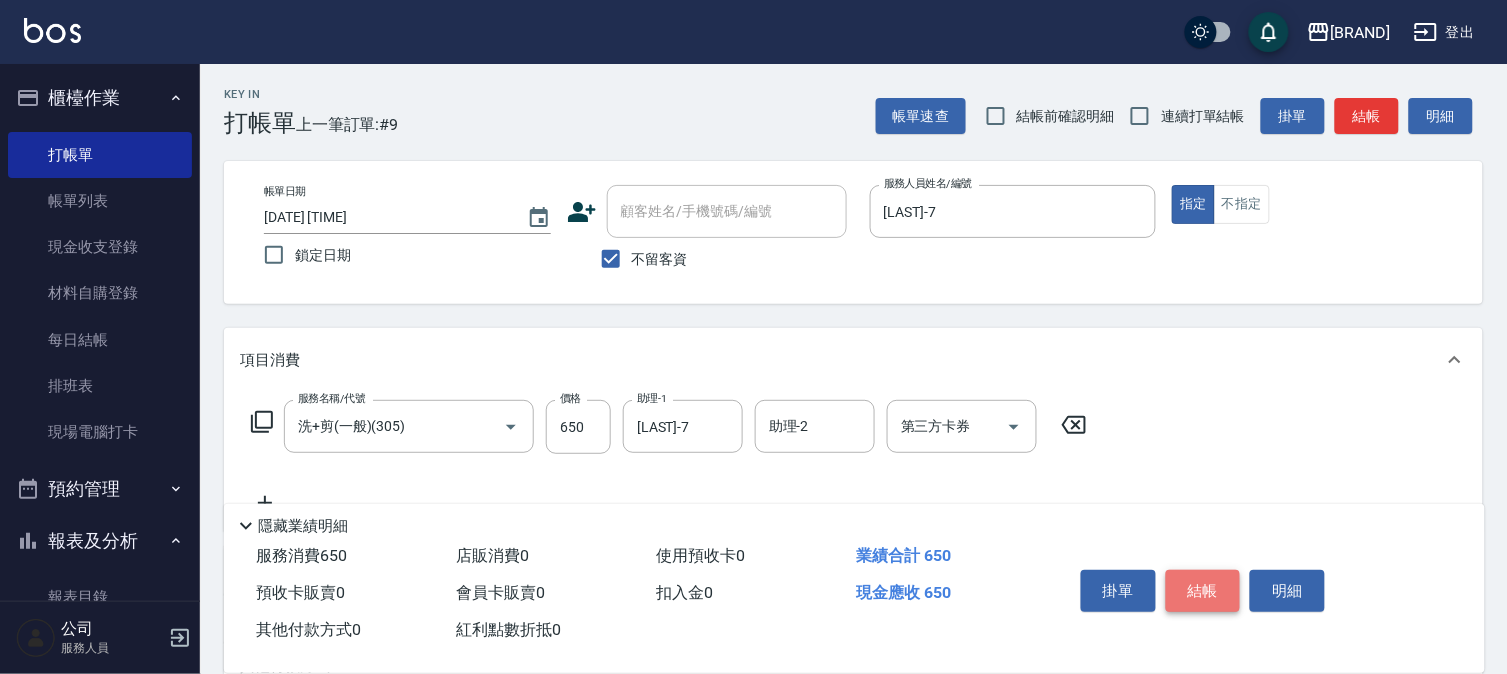 click on "結帳" at bounding box center [1203, 591] 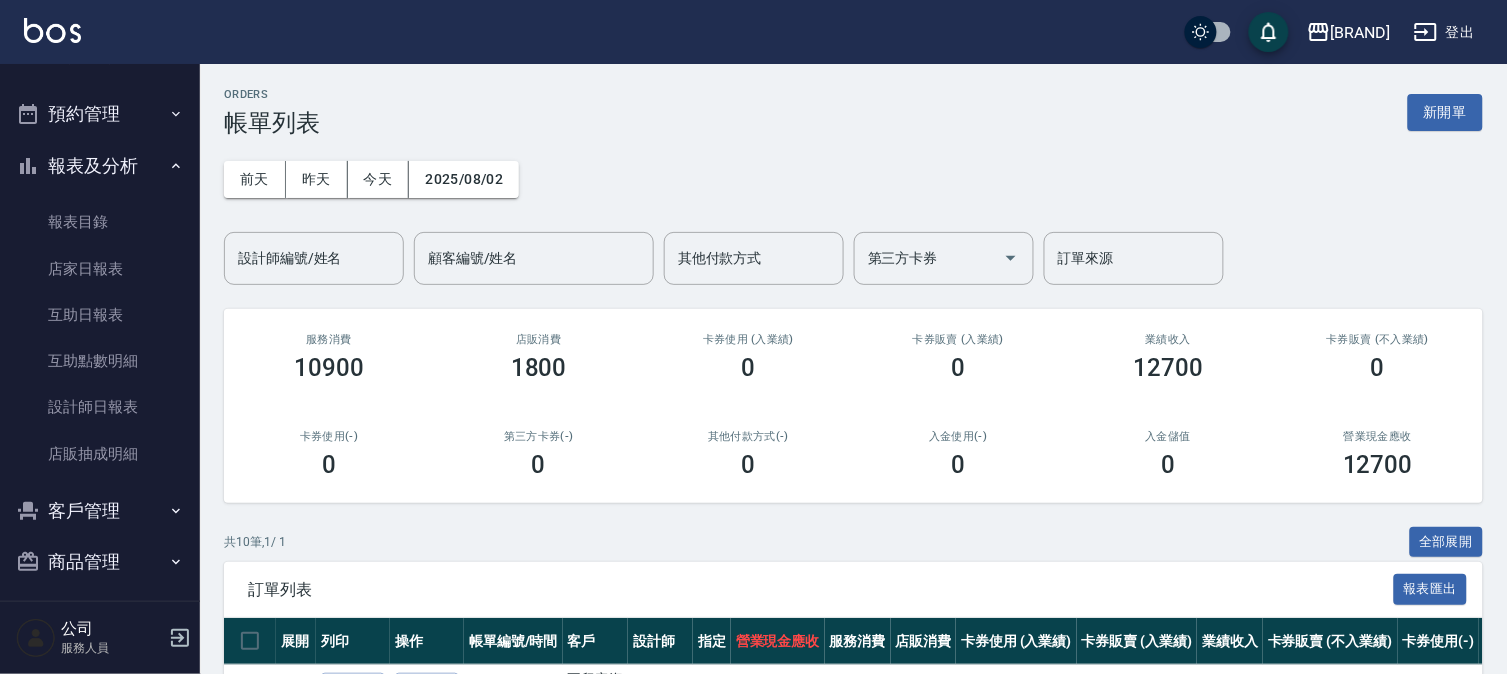 scroll, scrollTop: 384, scrollLeft: 0, axis: vertical 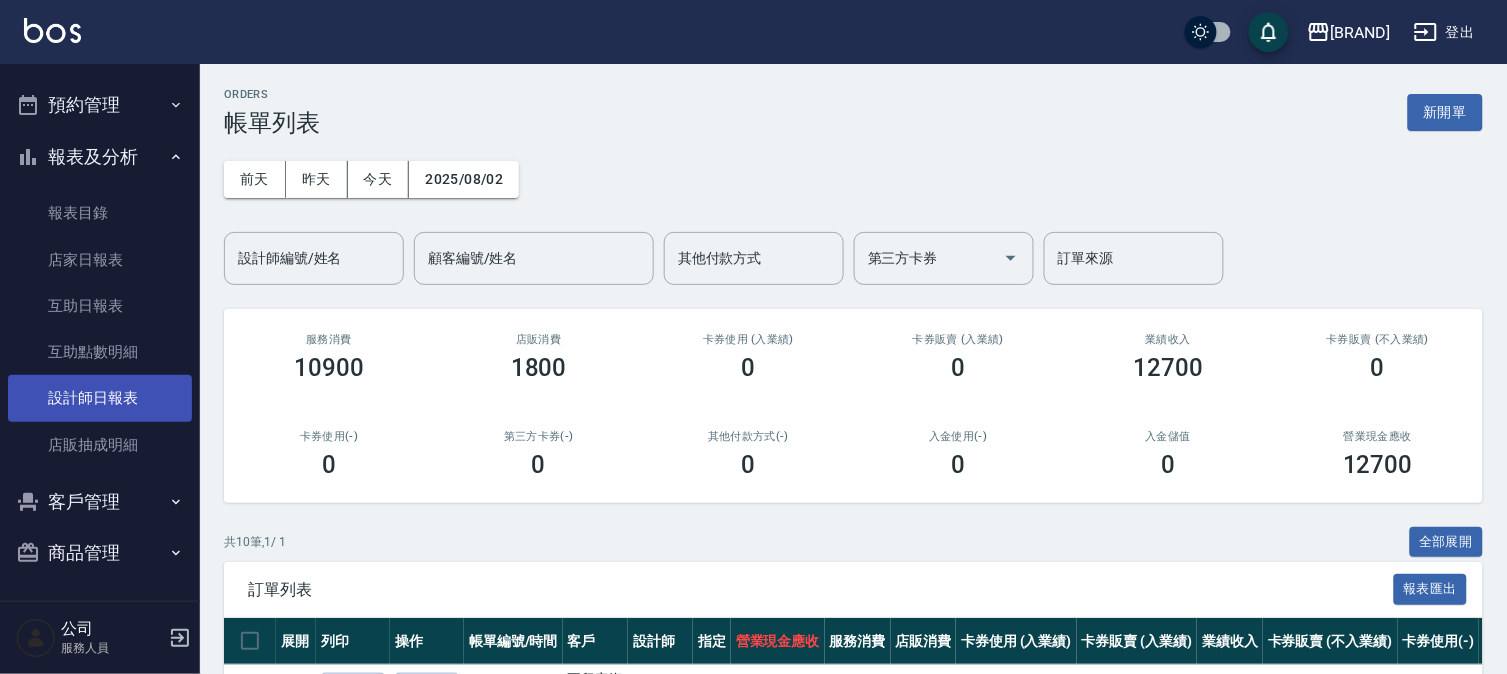 click on "設計師日報表" at bounding box center [100, 398] 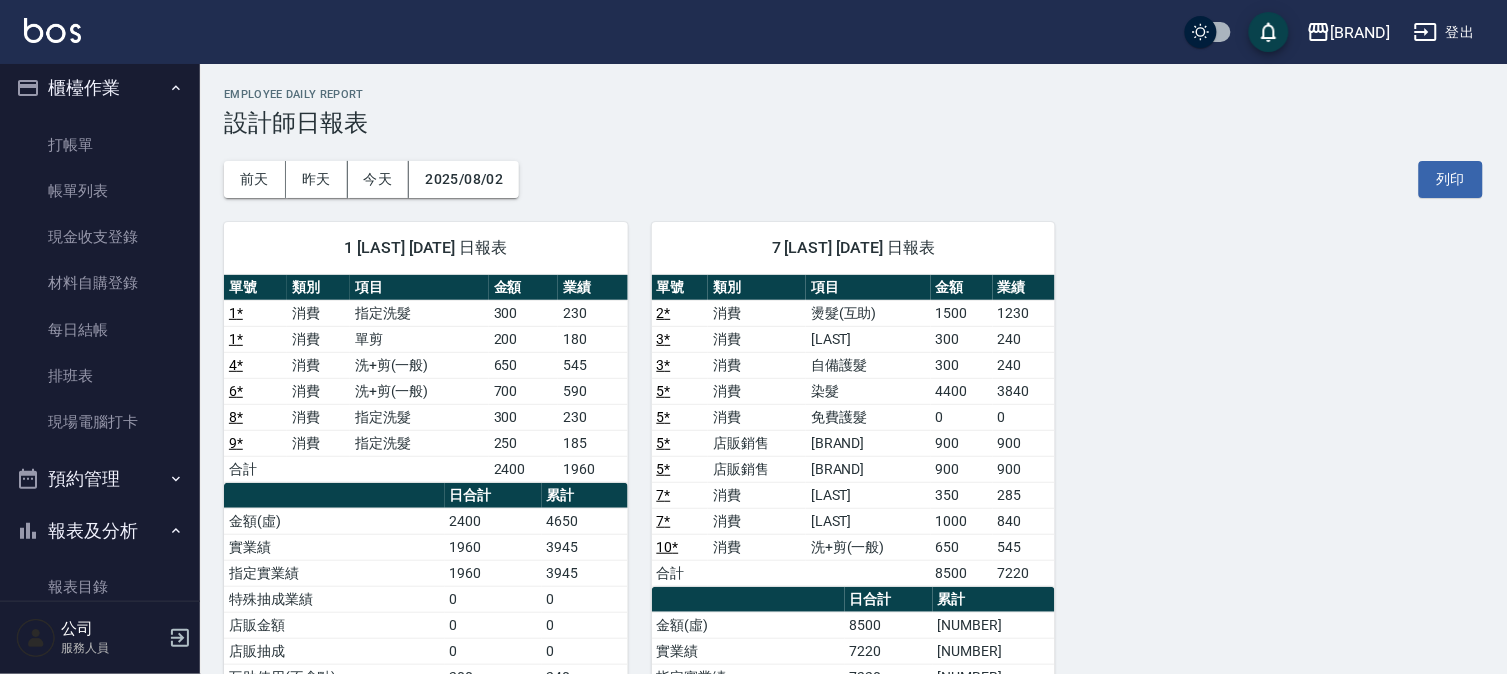 scroll, scrollTop: 0, scrollLeft: 0, axis: both 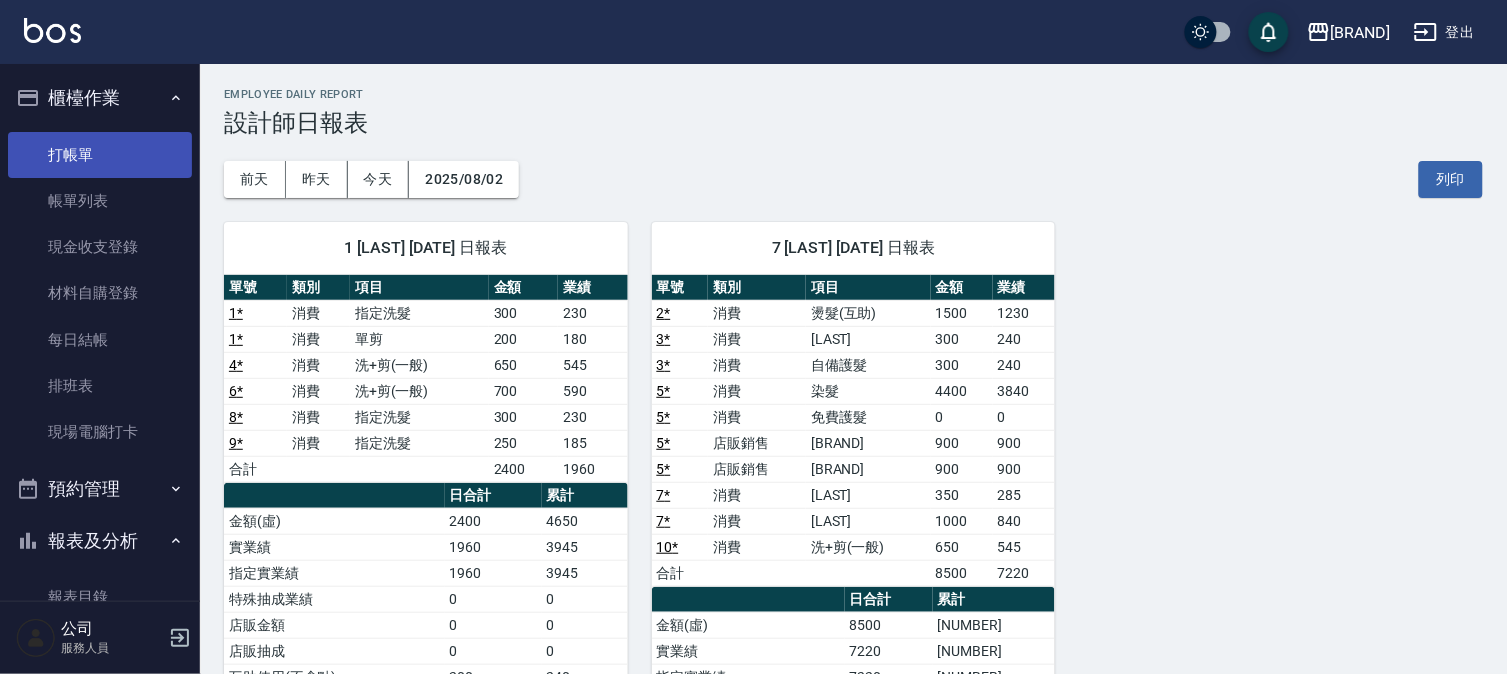 click on "打帳單" at bounding box center [100, 155] 